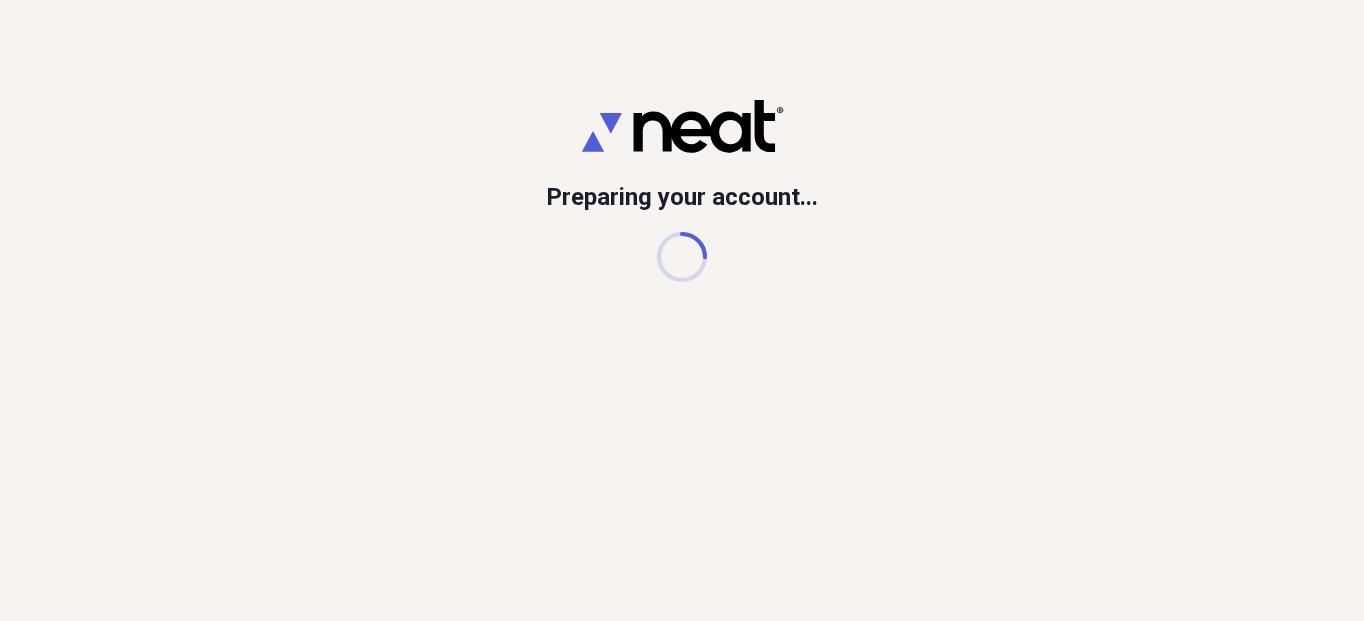 scroll, scrollTop: 0, scrollLeft: 0, axis: both 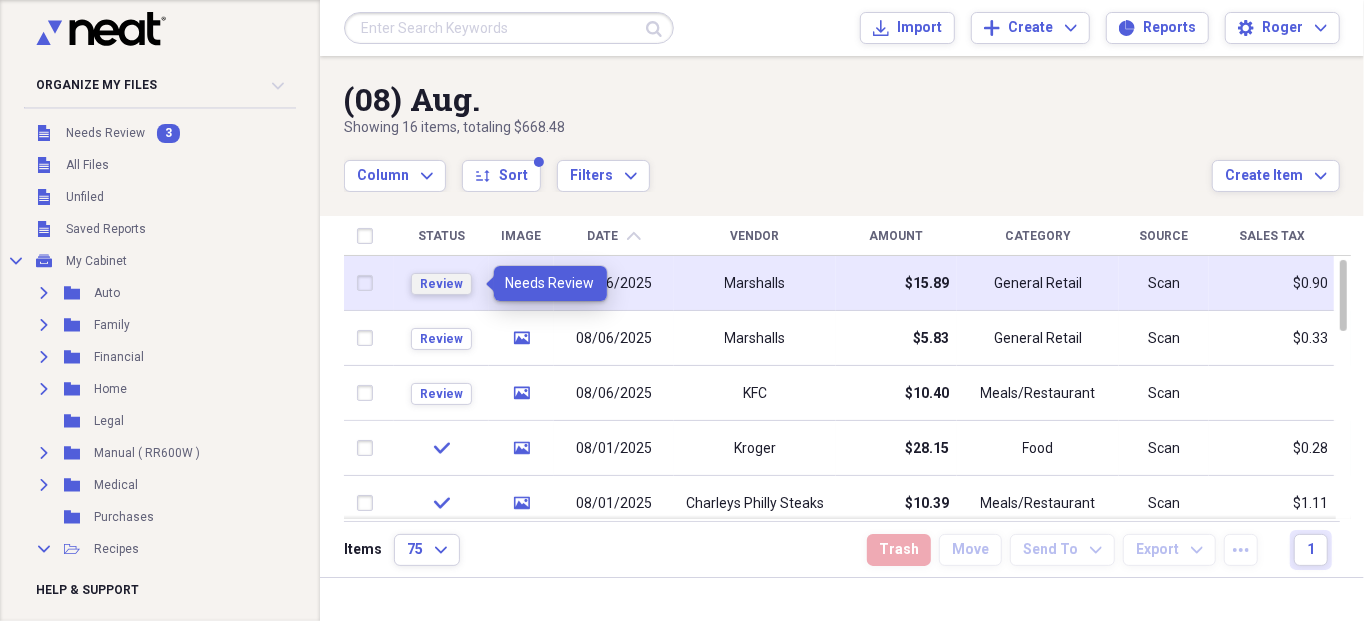 click on "Review" at bounding box center (441, 284) 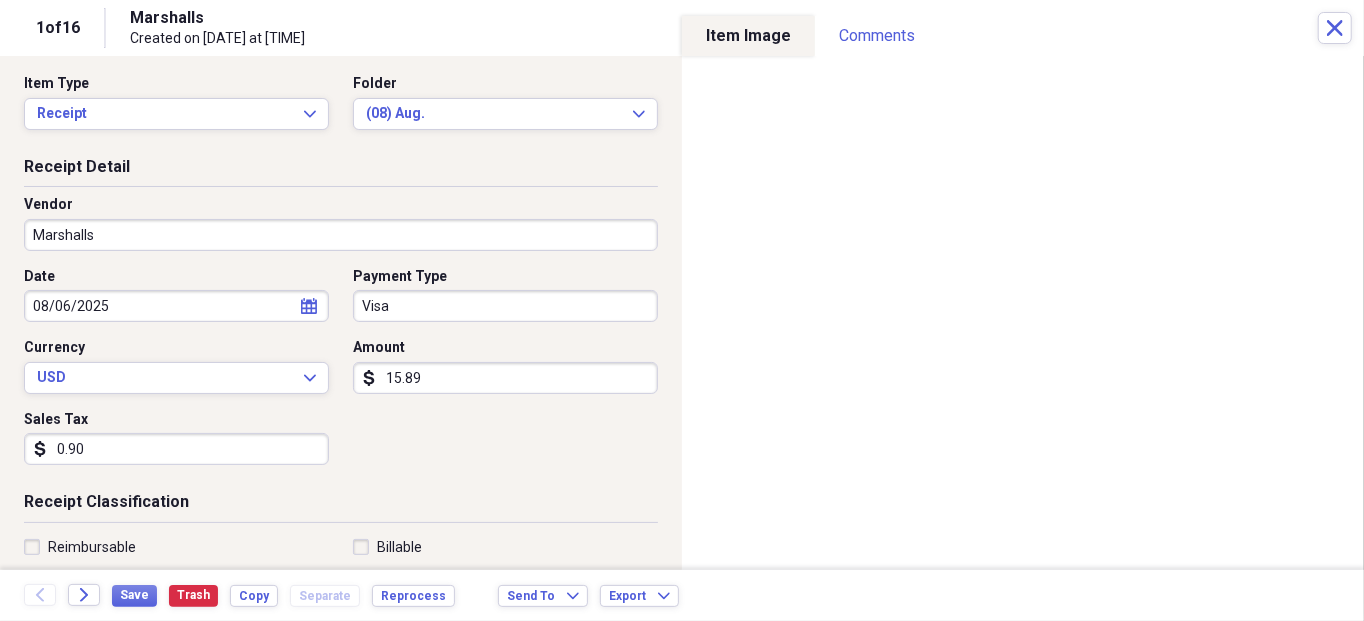 scroll, scrollTop: 0, scrollLeft: 0, axis: both 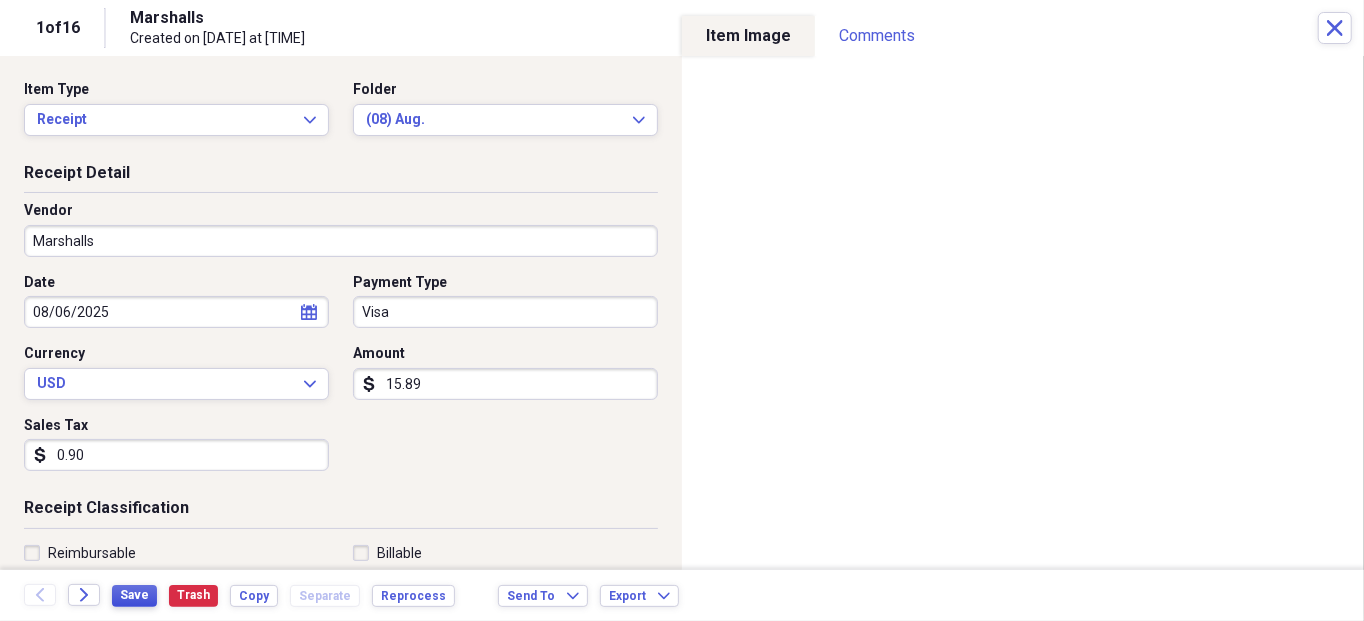 click on "Save" at bounding box center [134, 595] 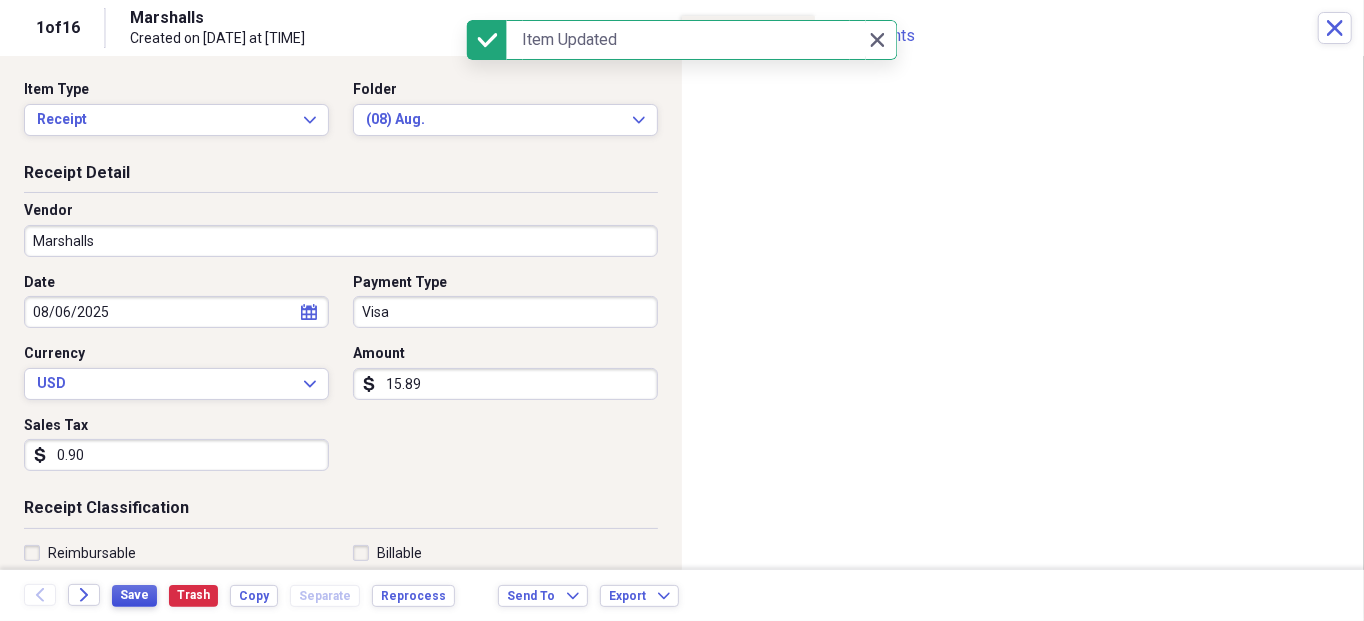 click on "Save" at bounding box center (134, 596) 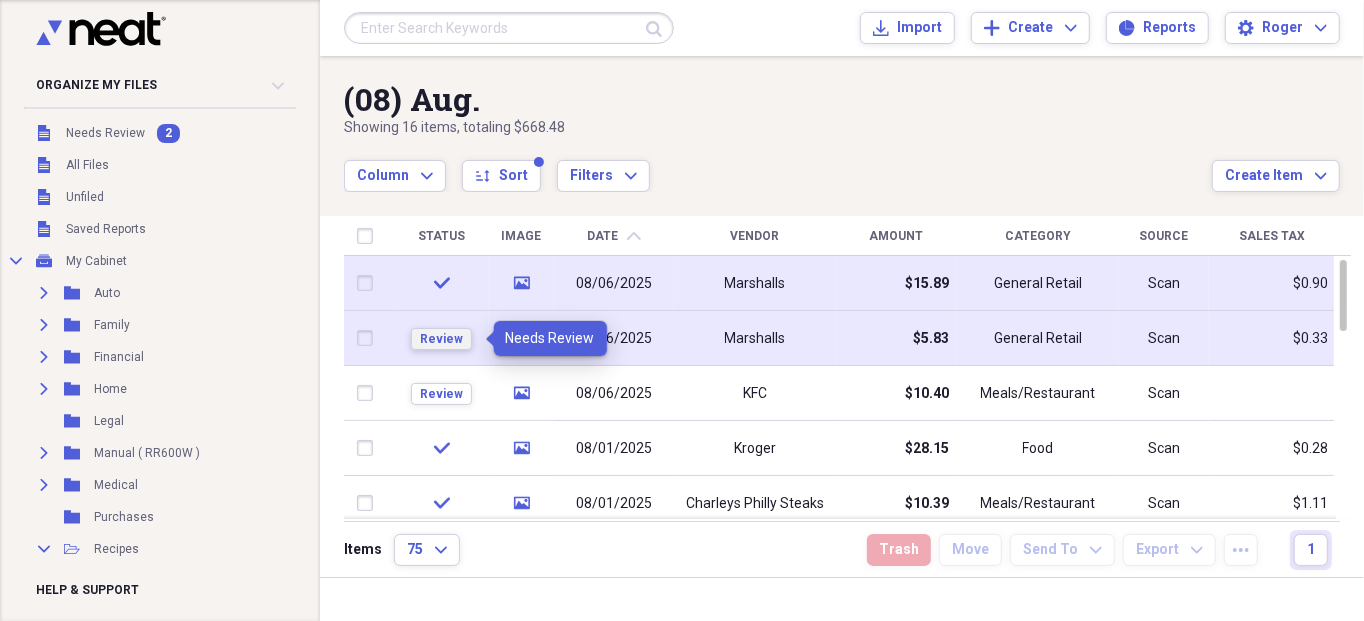 click on "Review" at bounding box center (441, 339) 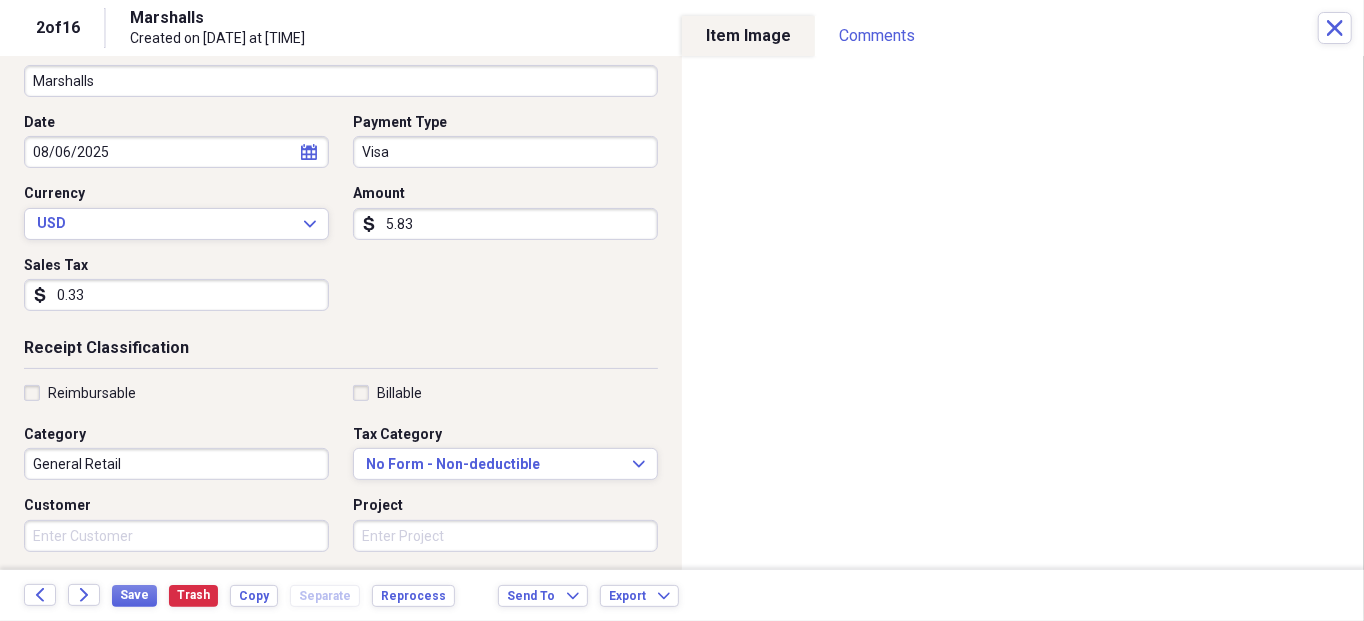 scroll, scrollTop: 100, scrollLeft: 0, axis: vertical 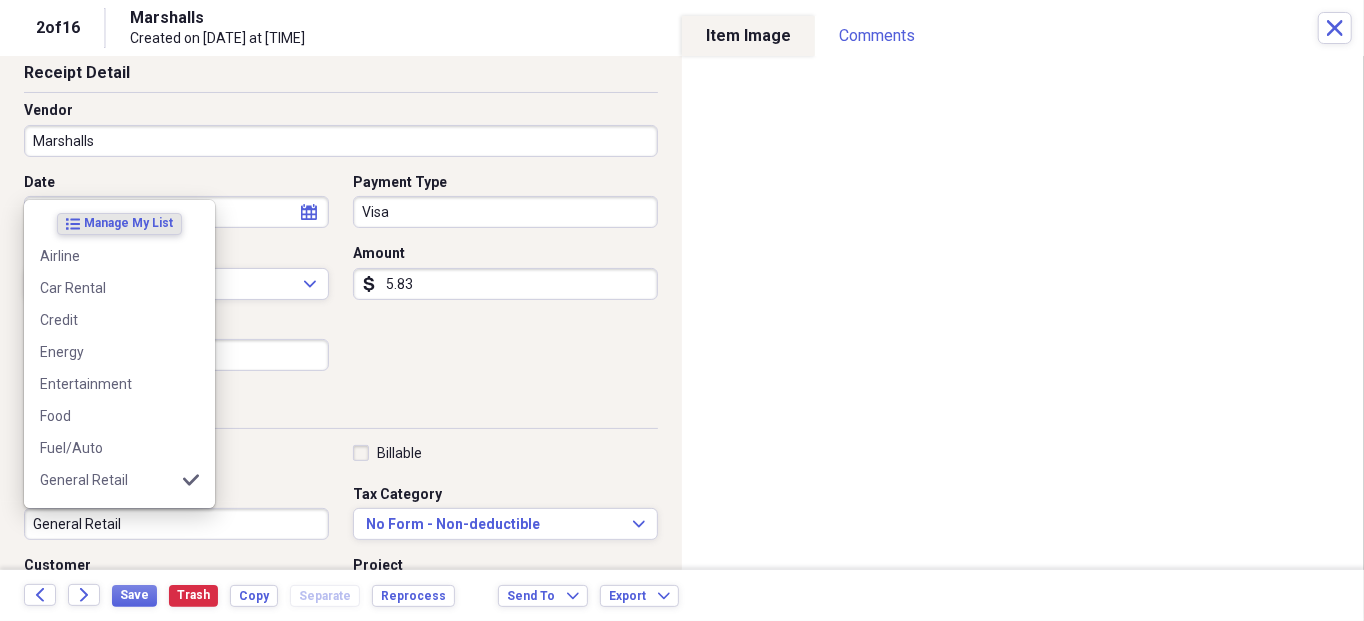 click on "General Retail" at bounding box center [176, 524] 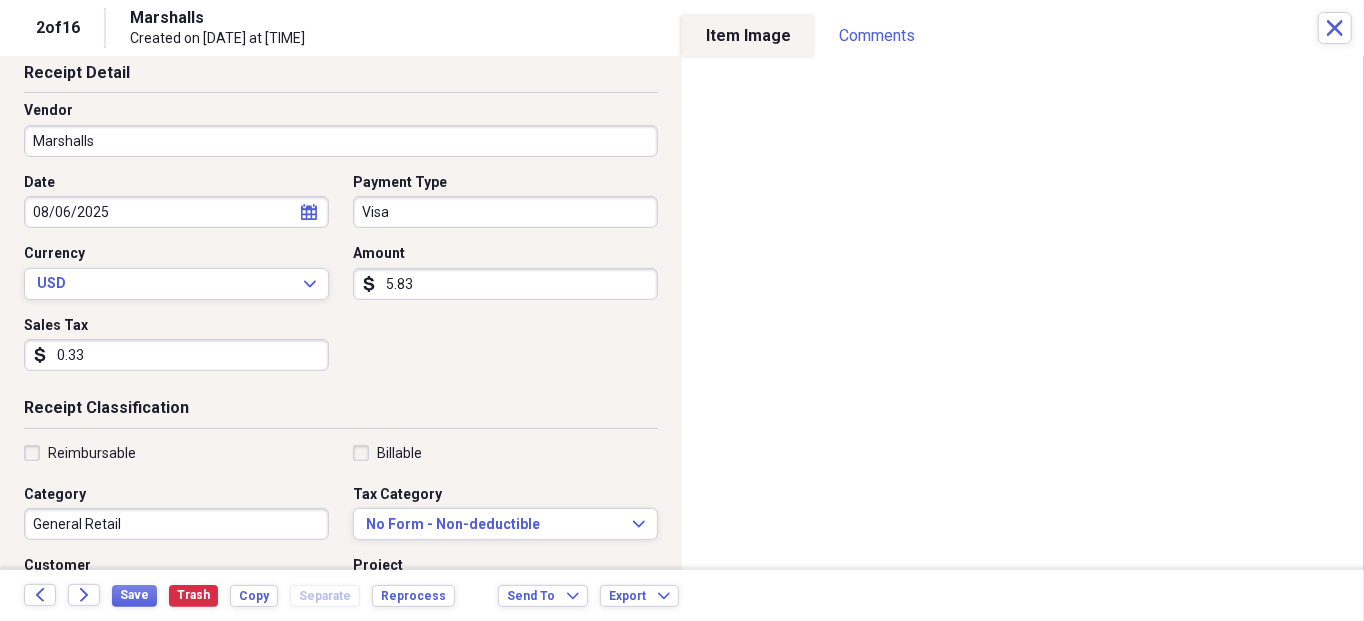 click on "Reimbursable Billable Category General Retail Tax Category No Form - Non-deductible Expand Customer Project Product Location Class" at bounding box center (341, 604) 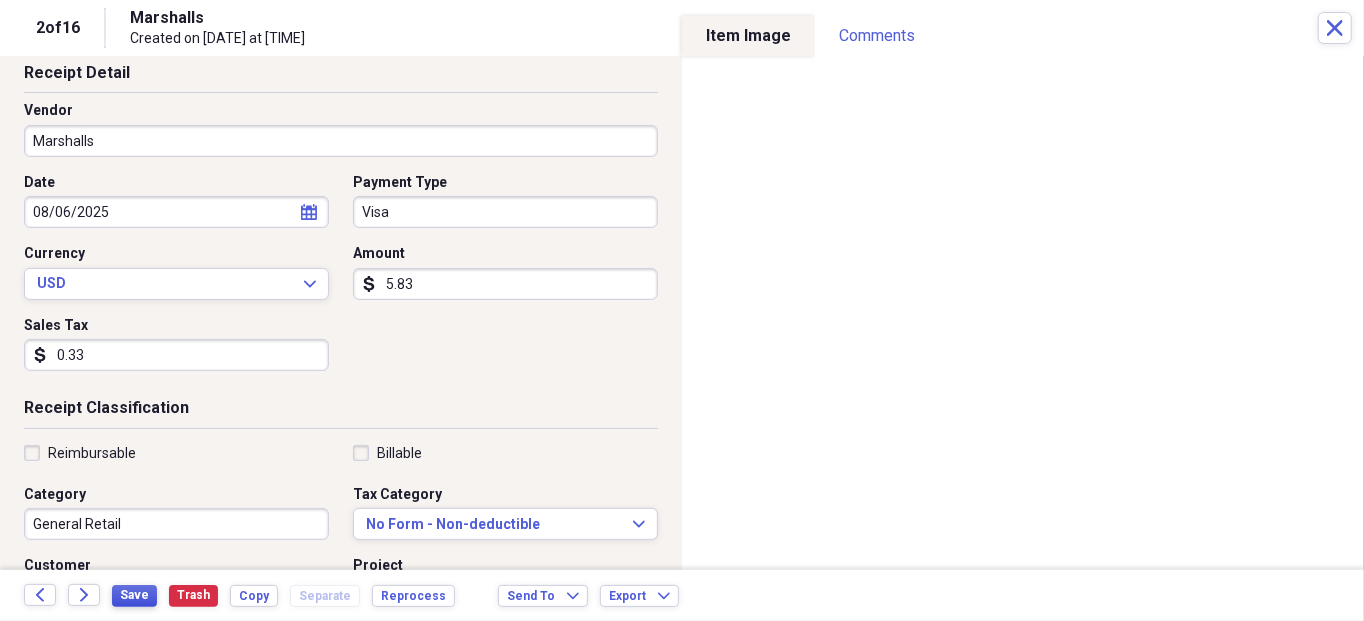 click on "Save" at bounding box center (134, 595) 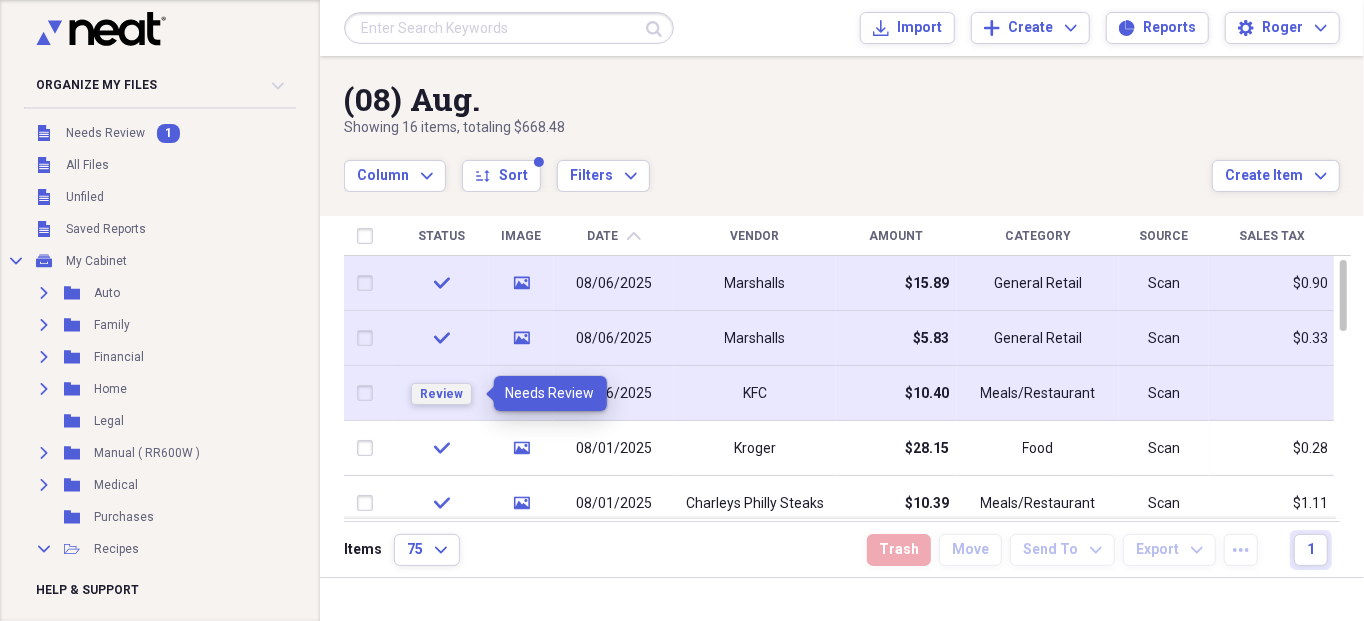 click on "Review" at bounding box center [441, 394] 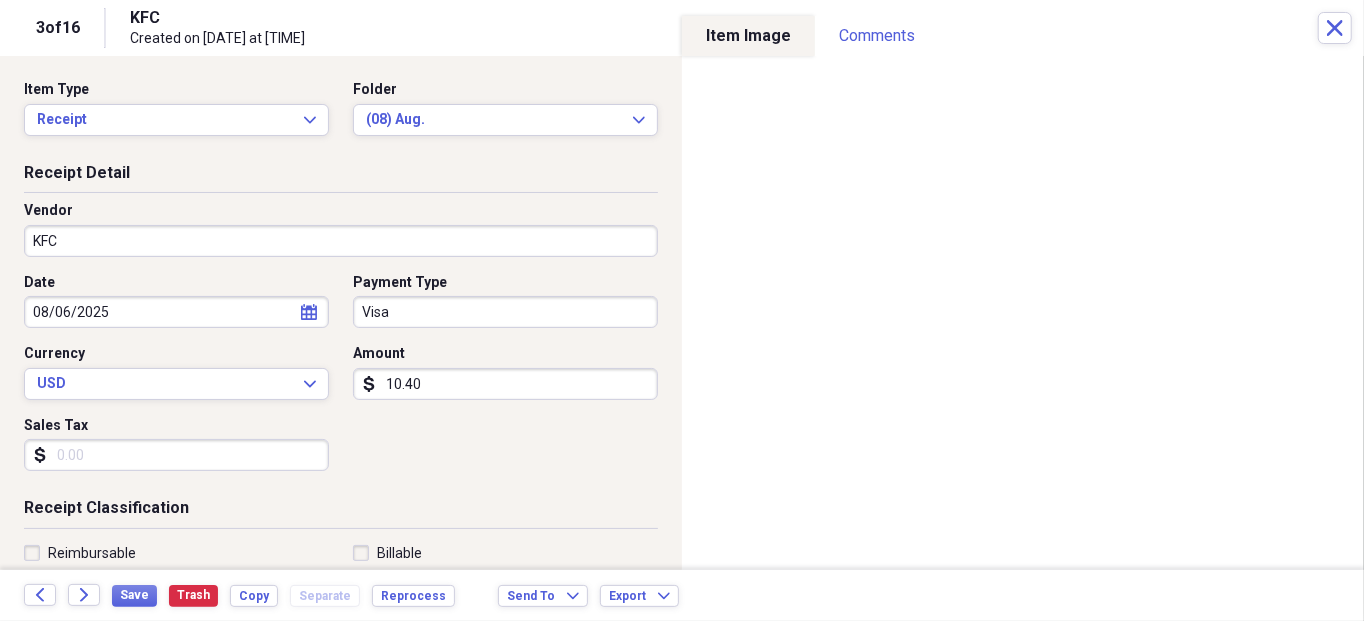 click on "Sales Tax" at bounding box center [176, 455] 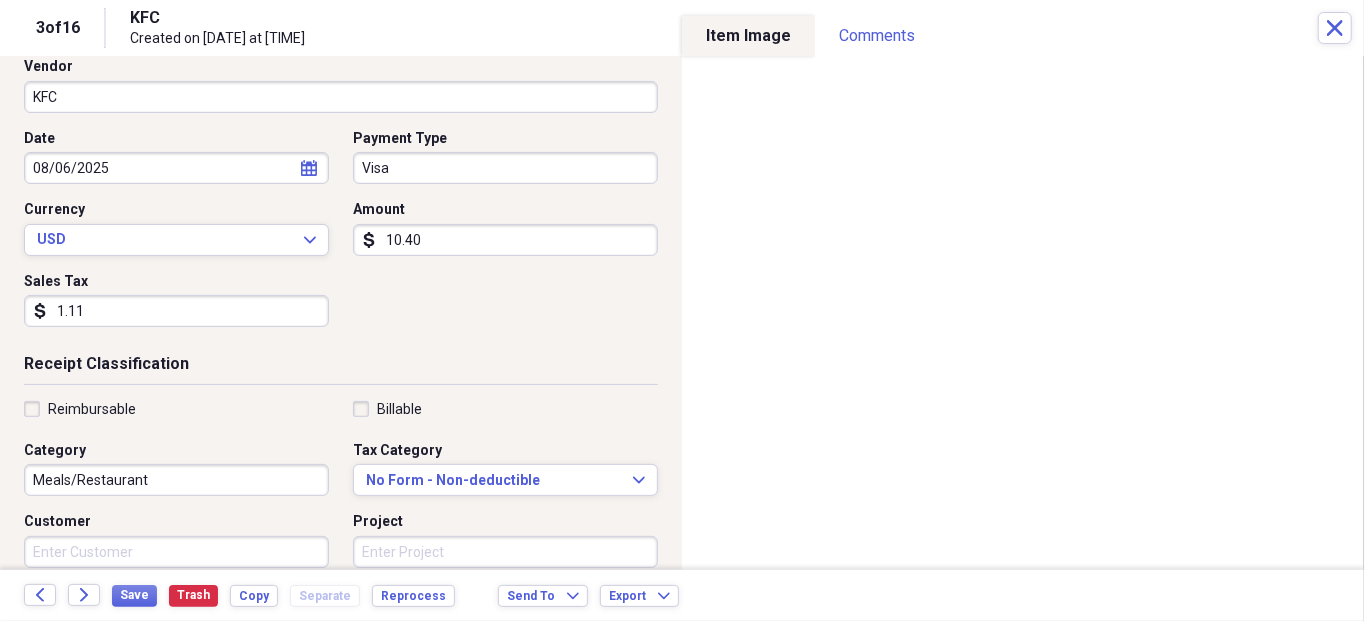 scroll, scrollTop: 200, scrollLeft: 0, axis: vertical 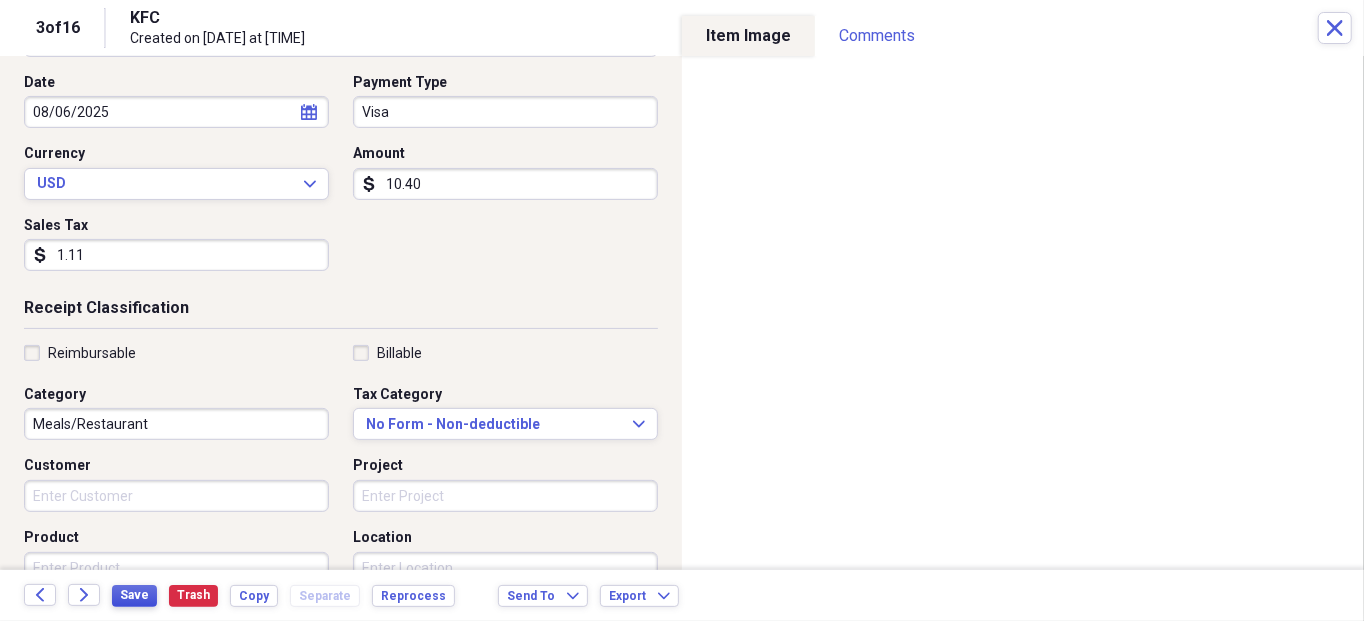 type on "1.11" 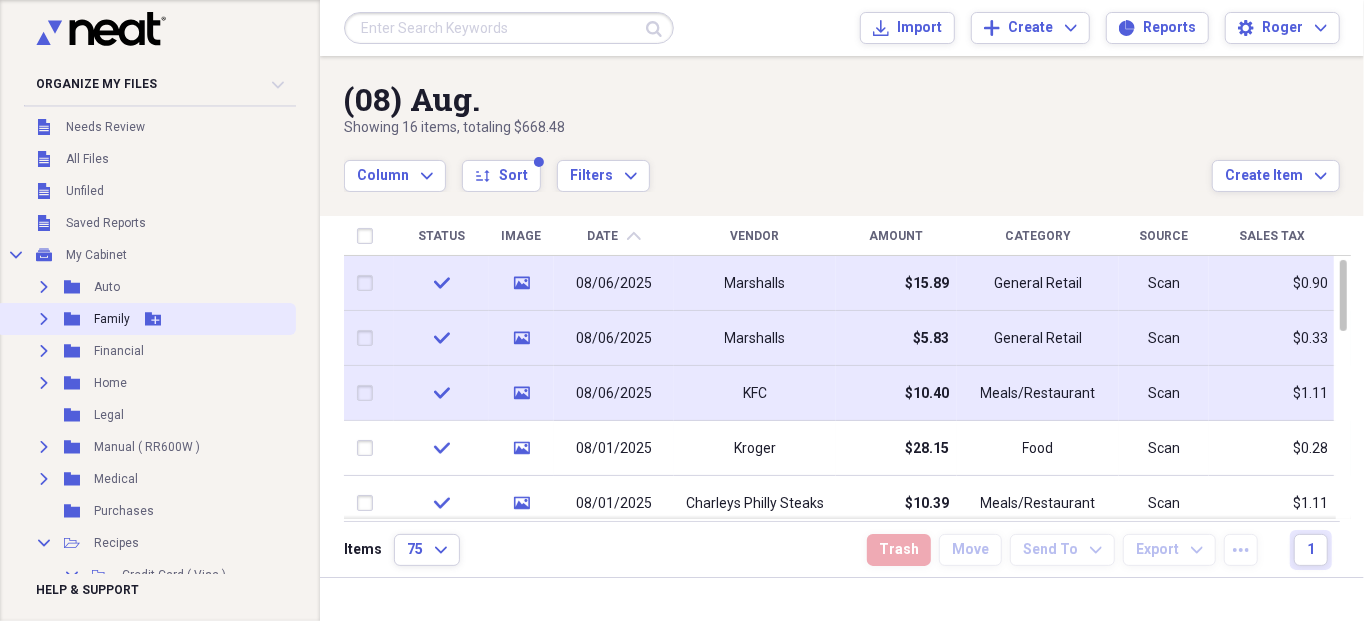 scroll, scrollTop: 0, scrollLeft: 0, axis: both 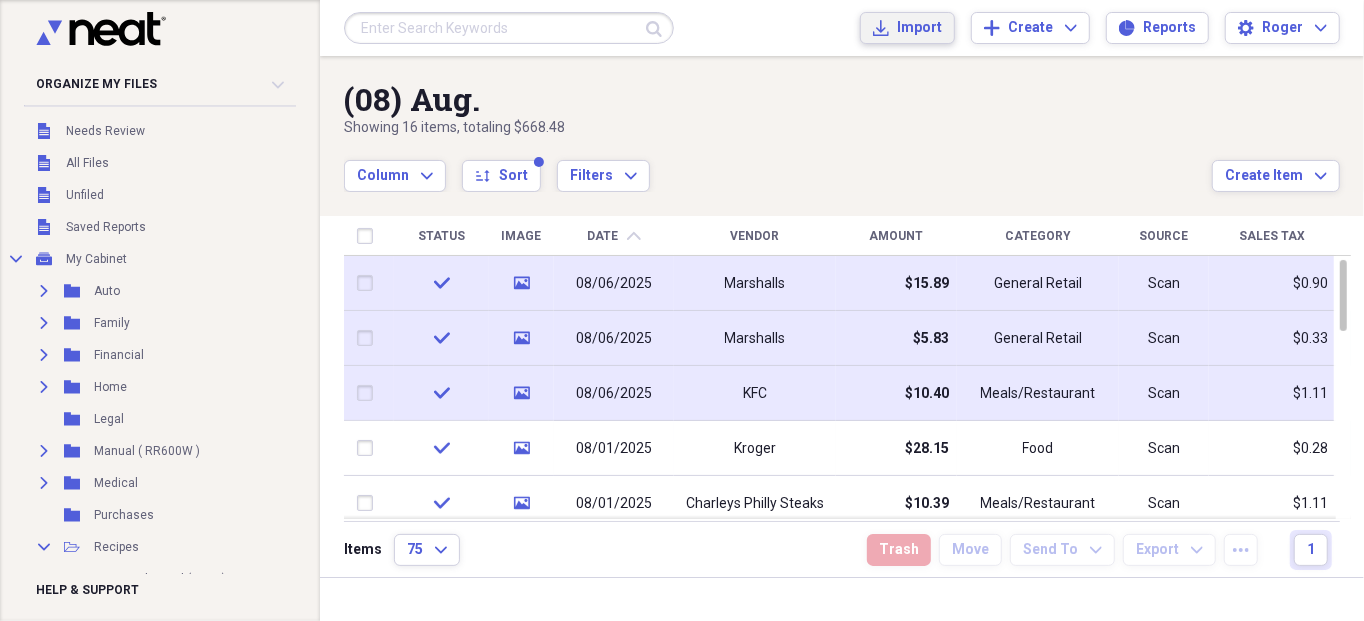click on "Import" at bounding box center [919, 28] 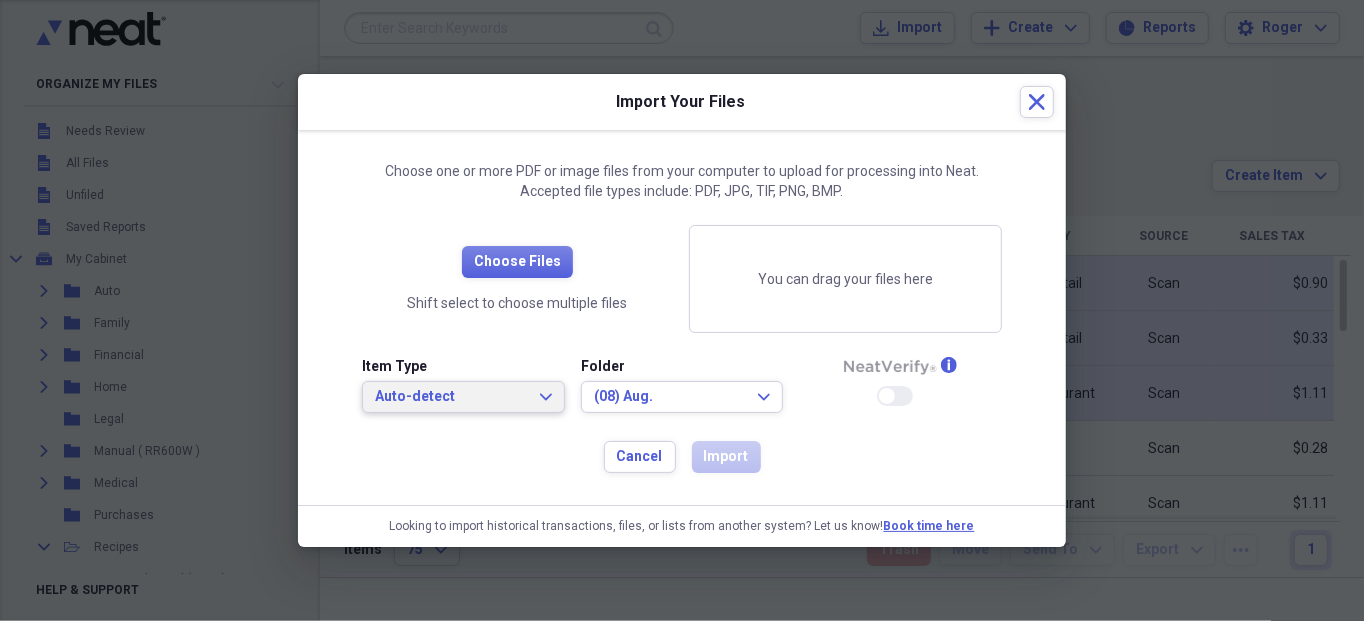 click on "Expand" 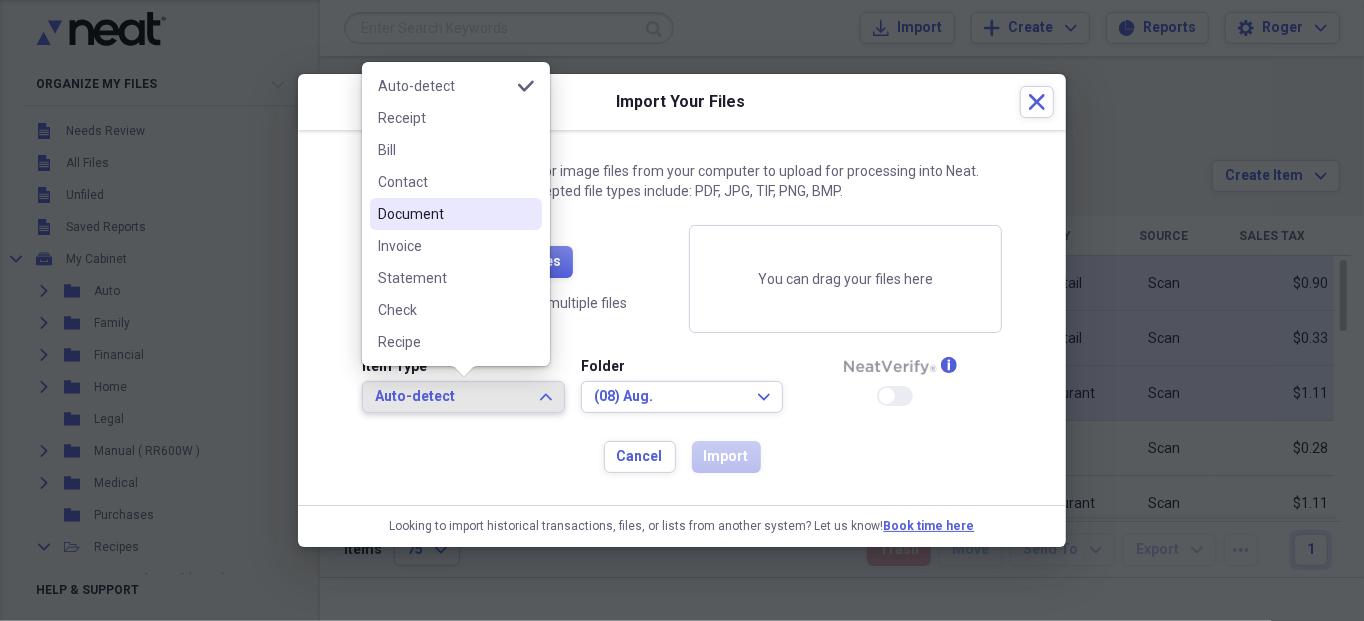 click on "Document" at bounding box center [444, 214] 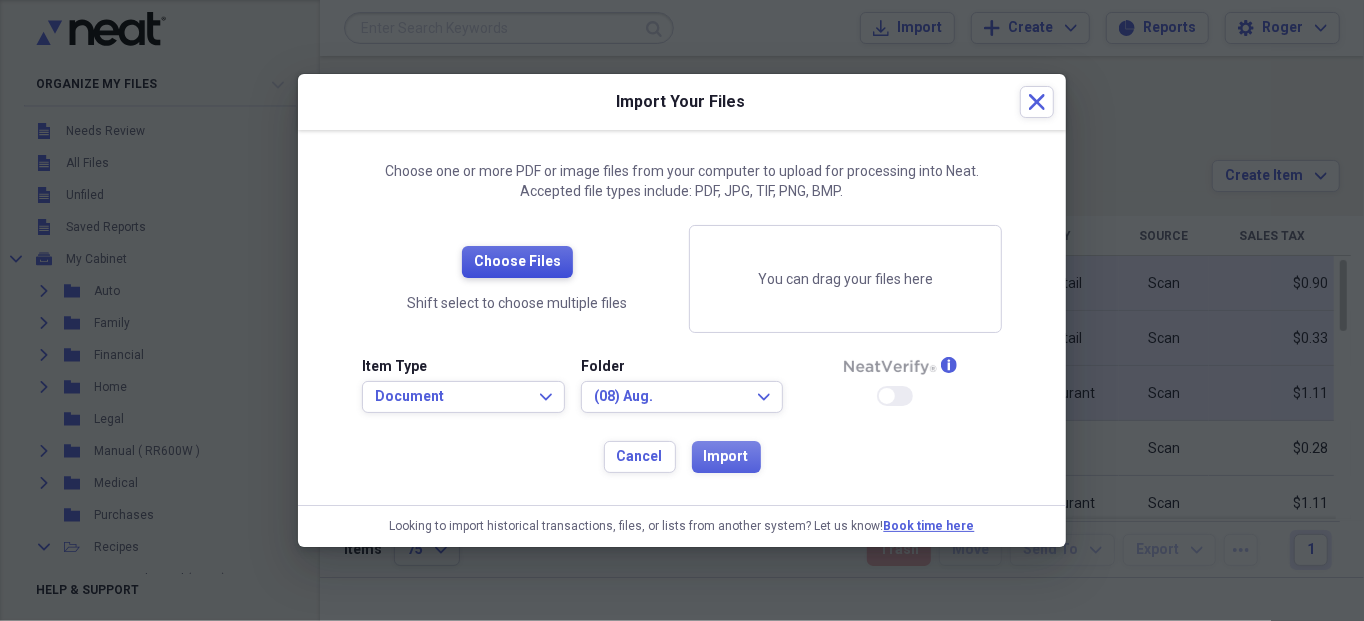 click on "Choose Files" at bounding box center [517, 262] 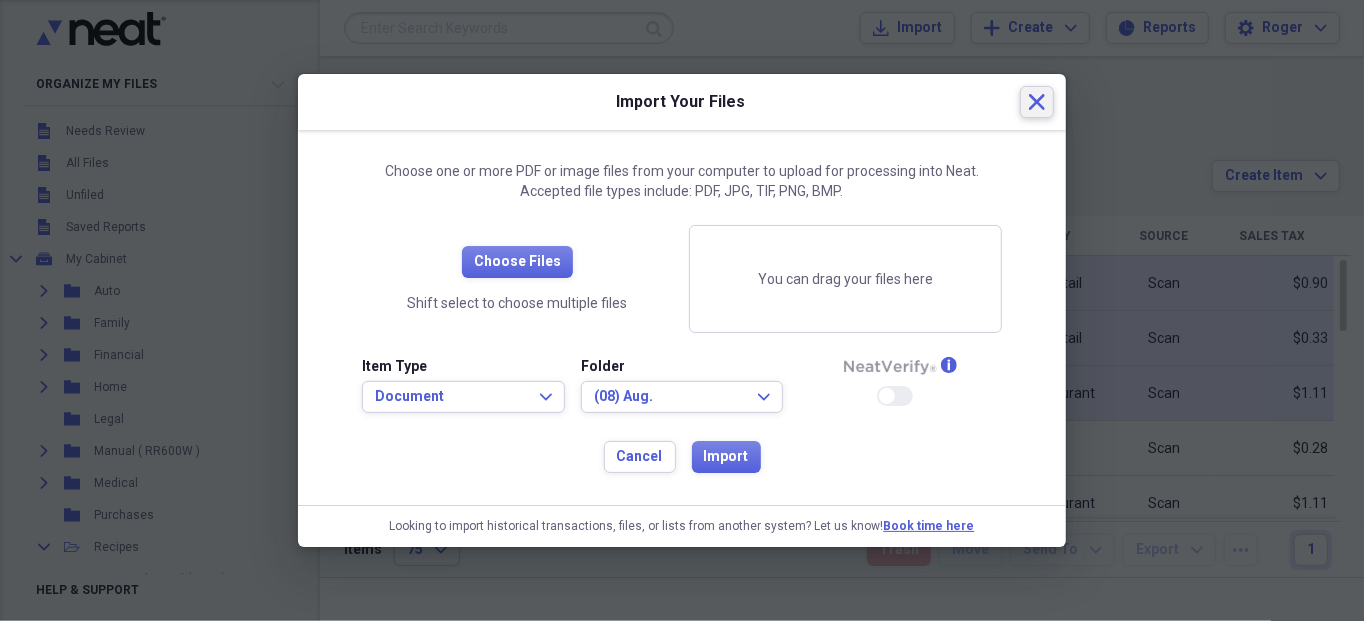 click 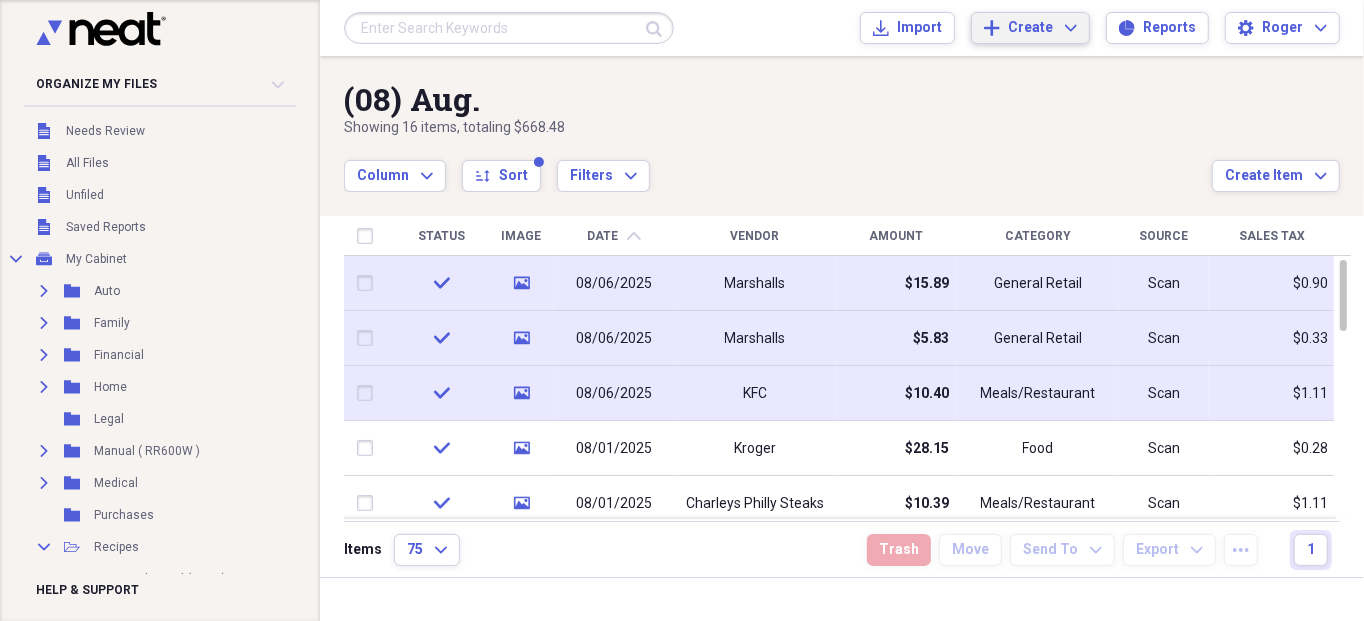 click on "Expand" 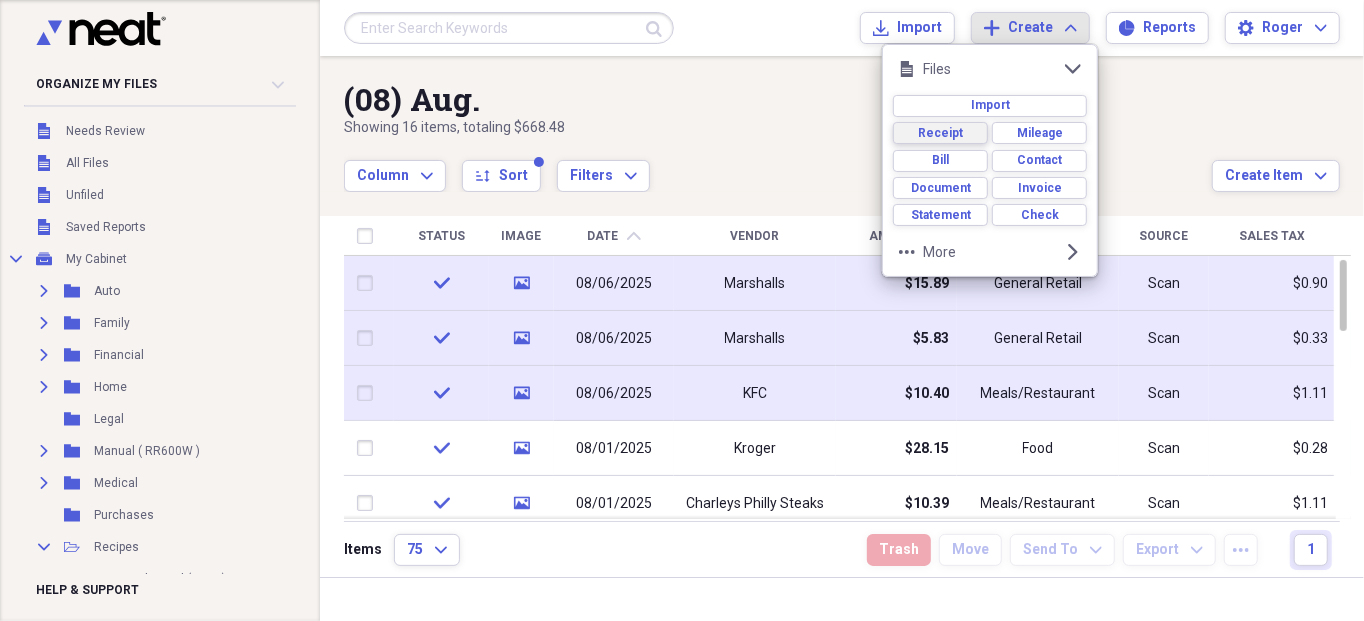 click on "Receipt" at bounding box center [940, 133] 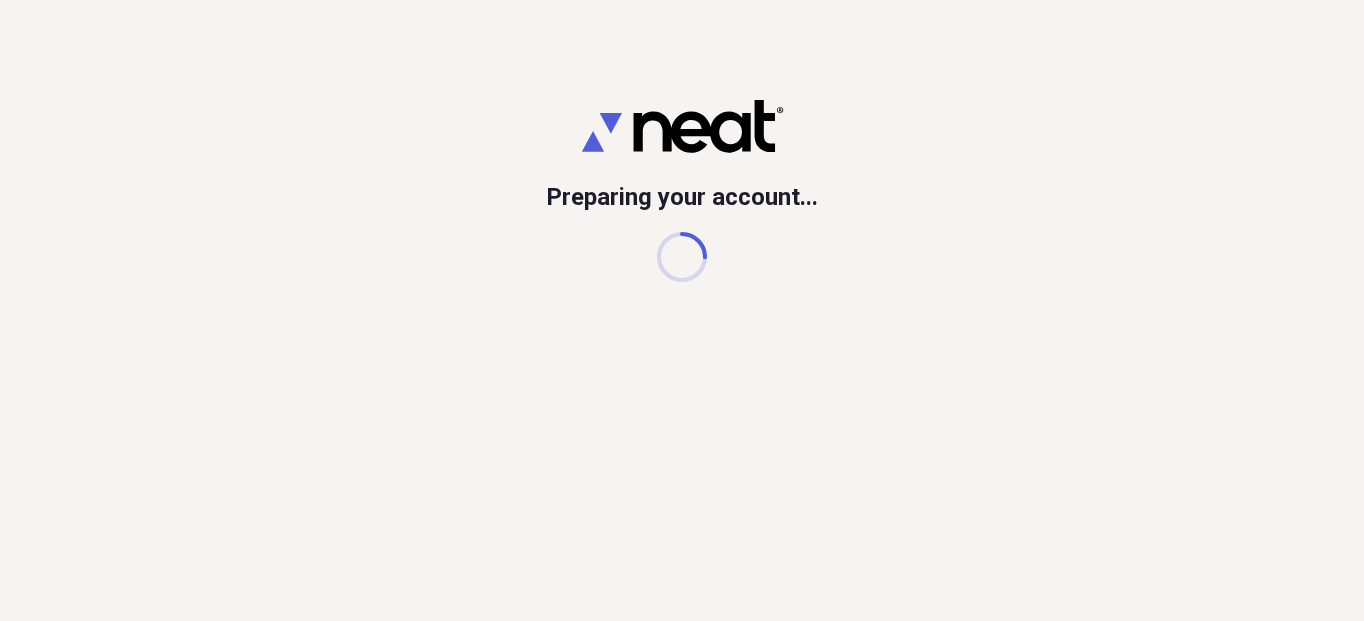 scroll, scrollTop: 0, scrollLeft: 0, axis: both 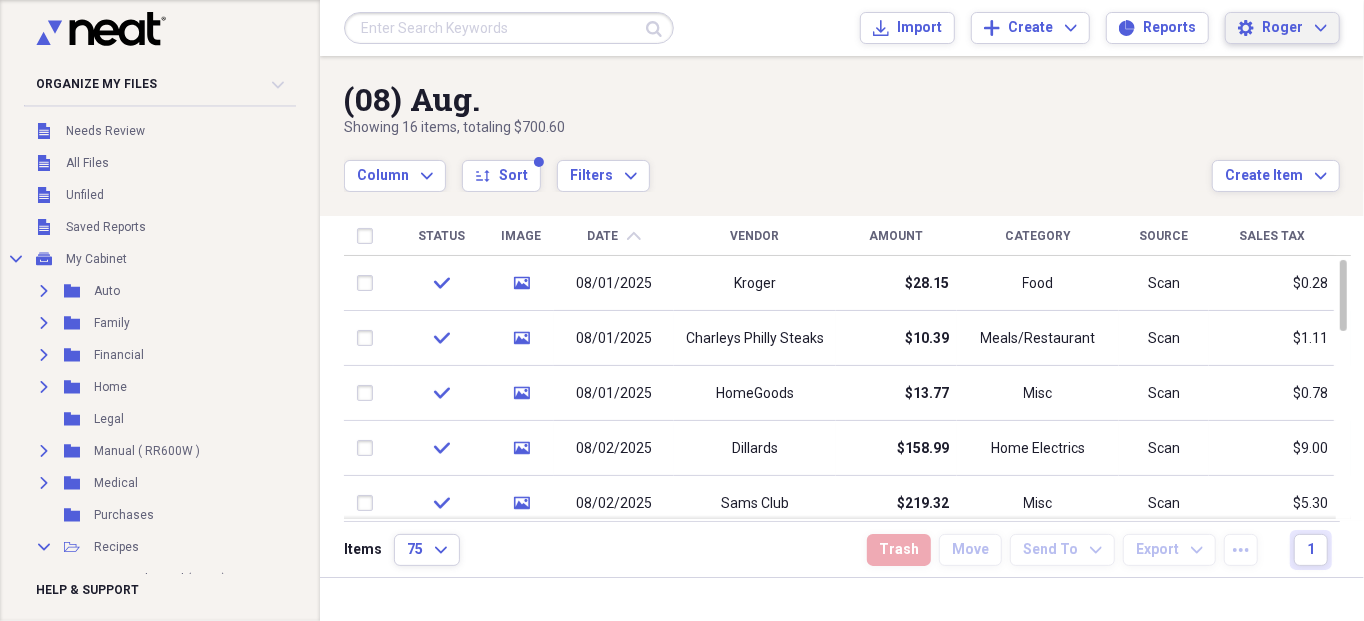 click on "Expand" 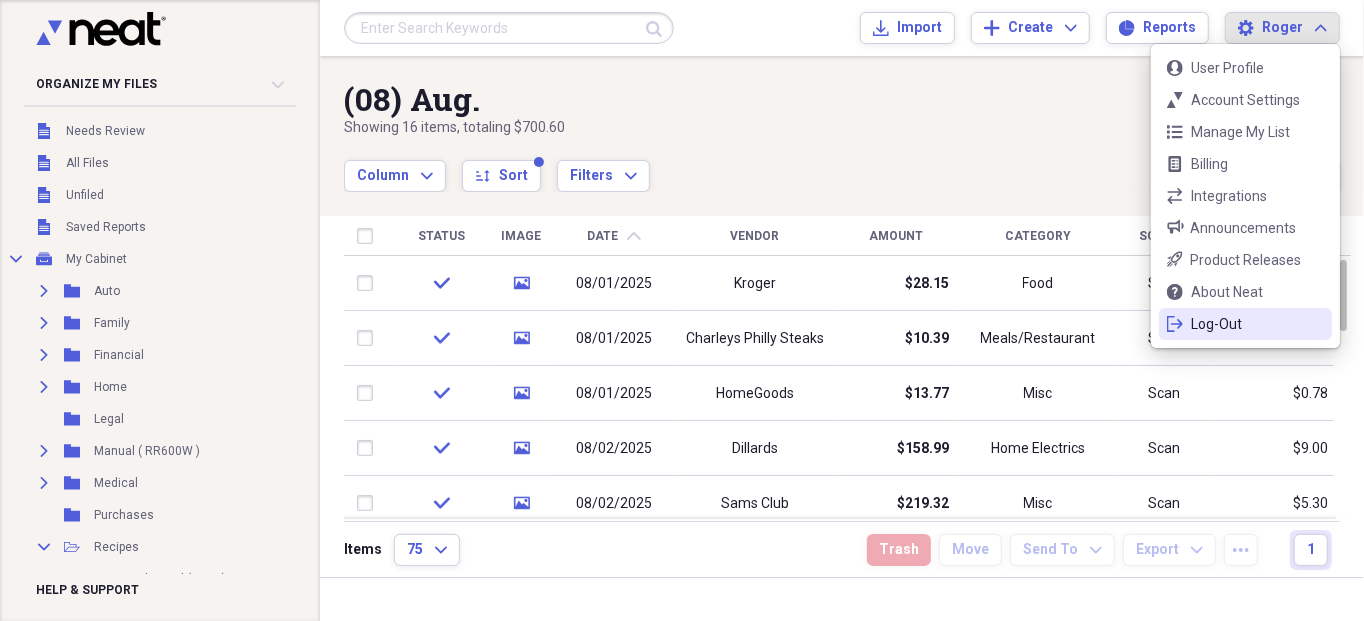 click on "Log-Out" at bounding box center (1245, 324) 